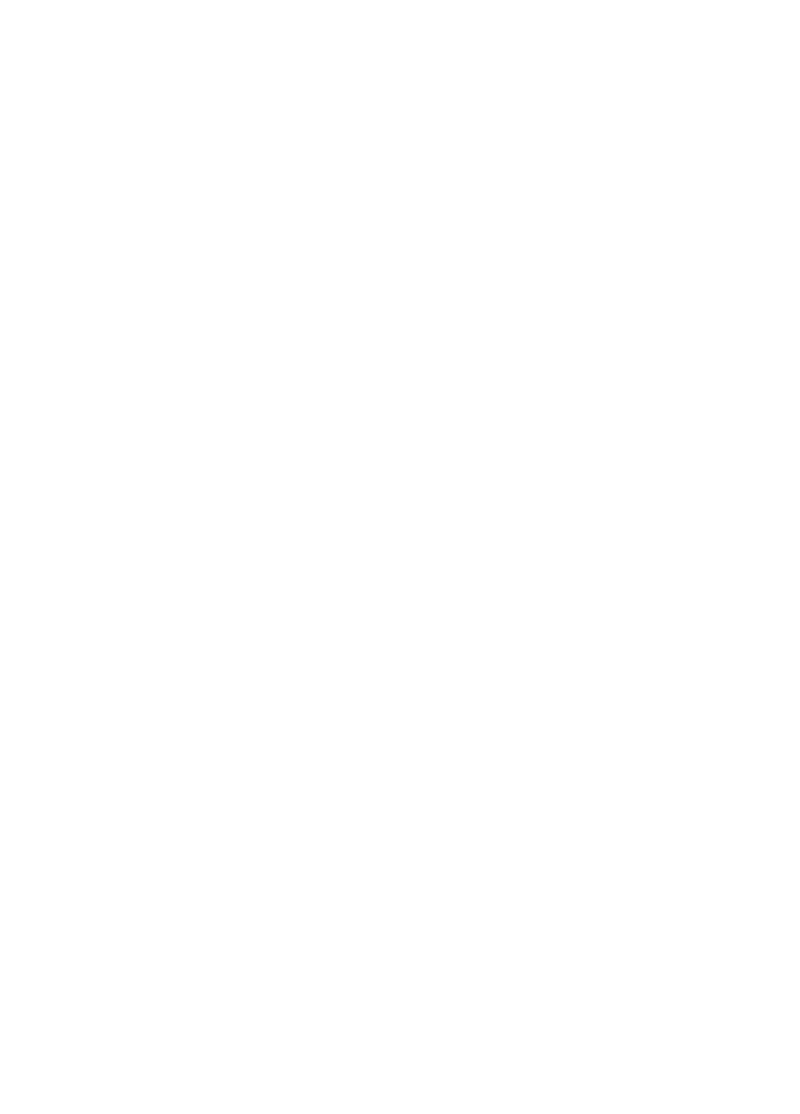 scroll, scrollTop: 942, scrollLeft: 0, axis: vertical 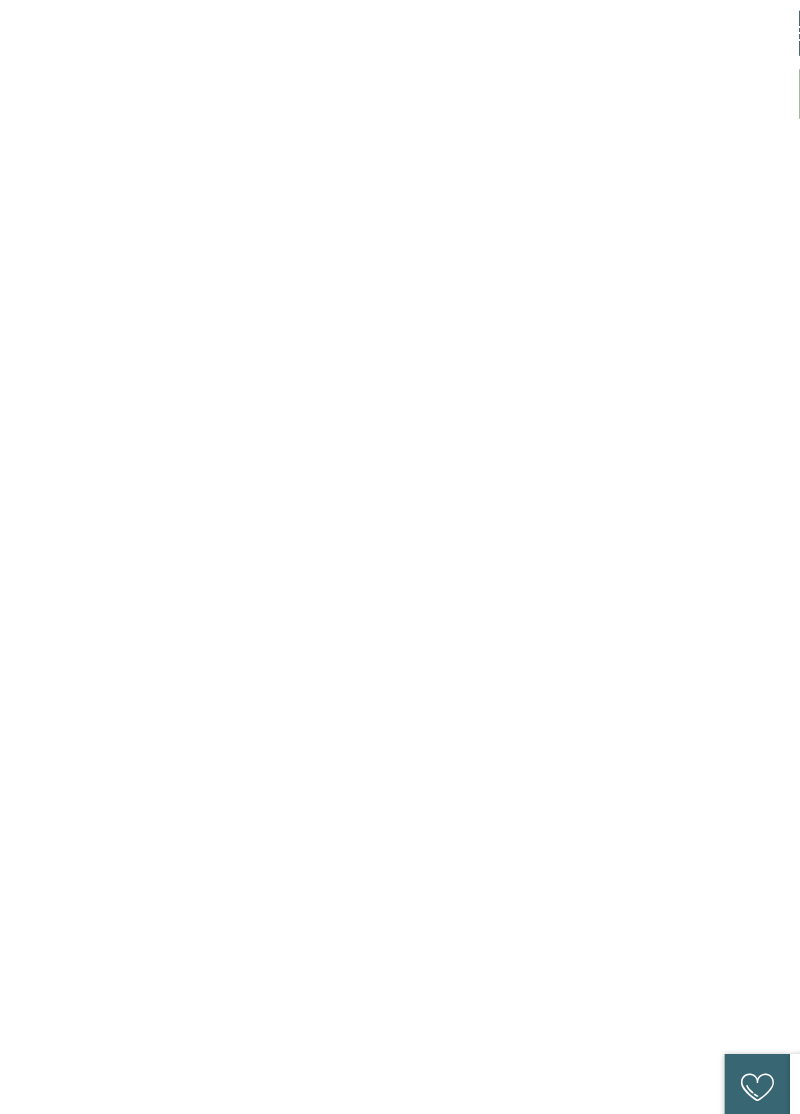 click on "Falkensteiner Family Resort Lido ****ˢ" at bounding box center (213, 928) 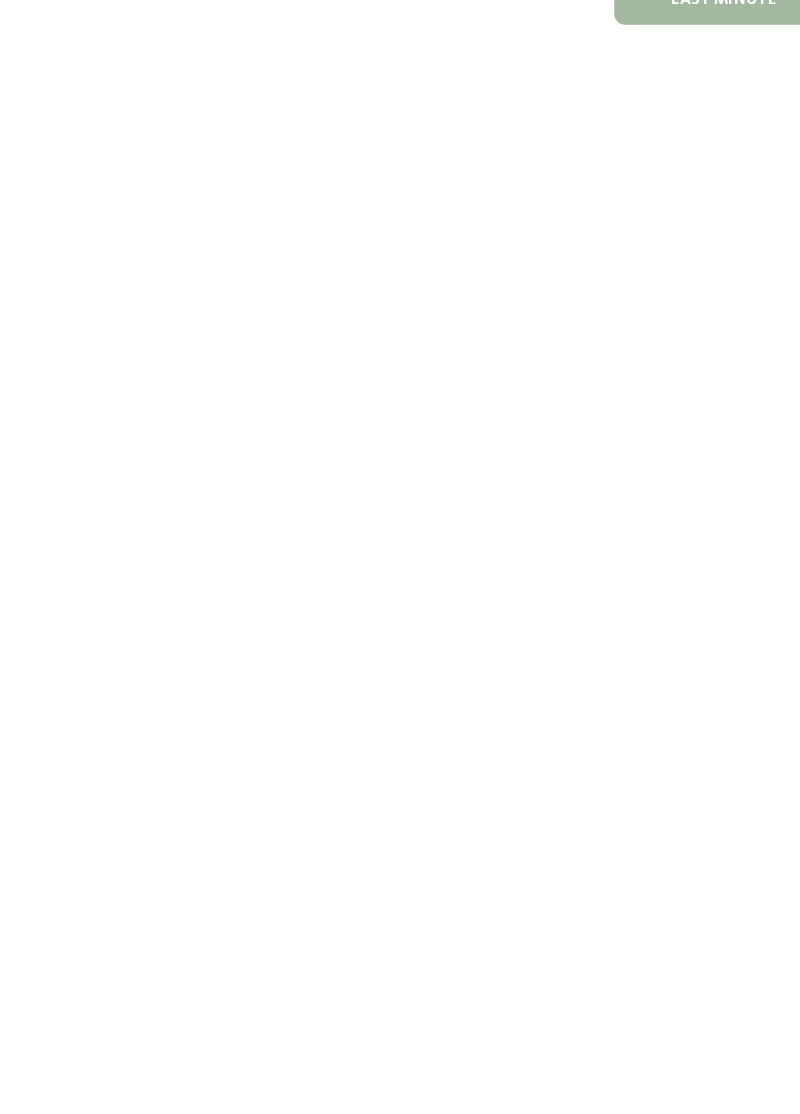 click on "Falkys Familienwochen -15%" at bounding box center [215, 749] 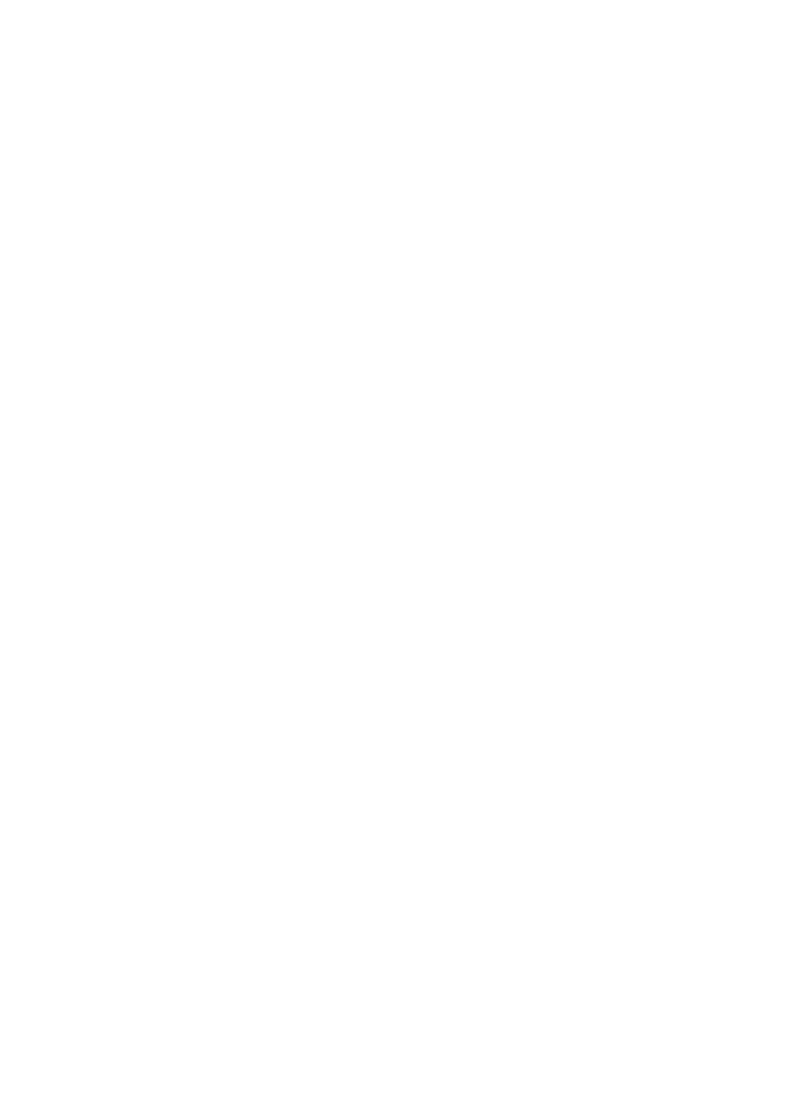 scroll, scrollTop: 0, scrollLeft: 0, axis: both 